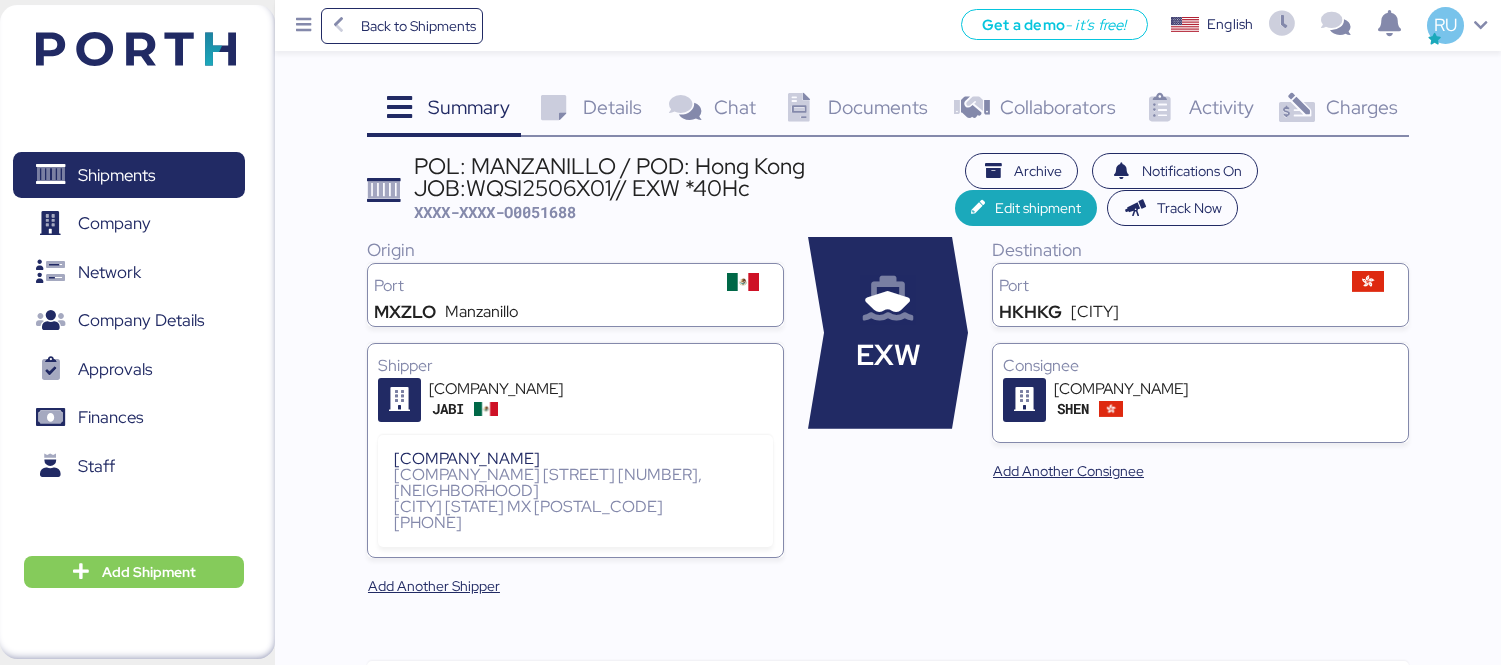 scroll, scrollTop: 0, scrollLeft: 0, axis: both 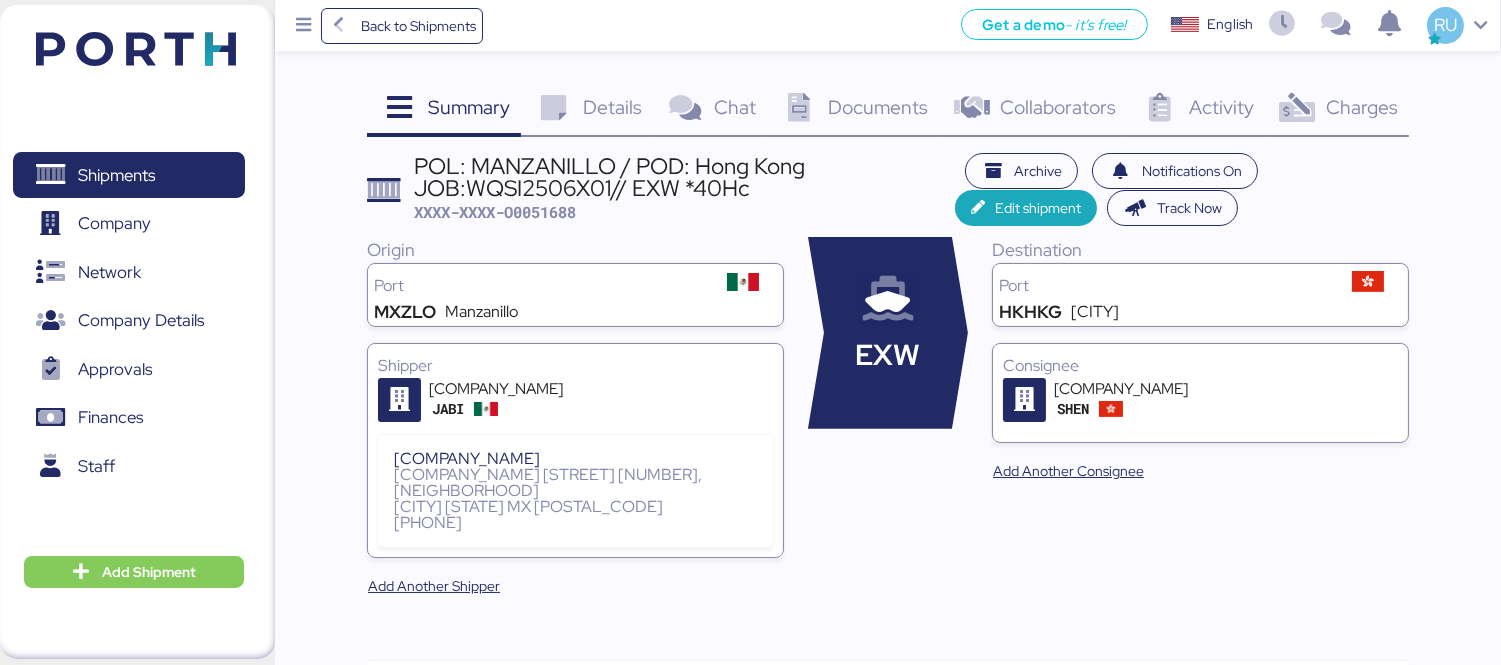 click on "Charges" at bounding box center (469, 107) 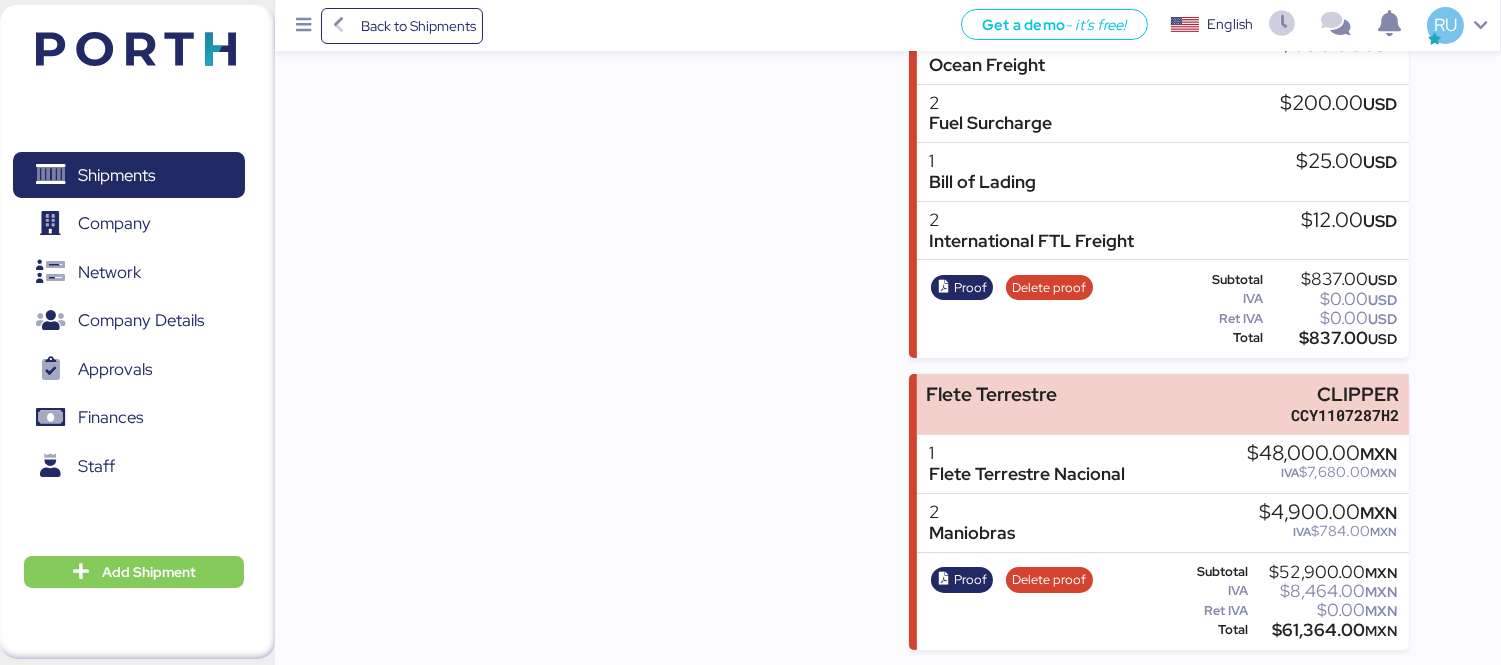 scroll, scrollTop: 0, scrollLeft: 0, axis: both 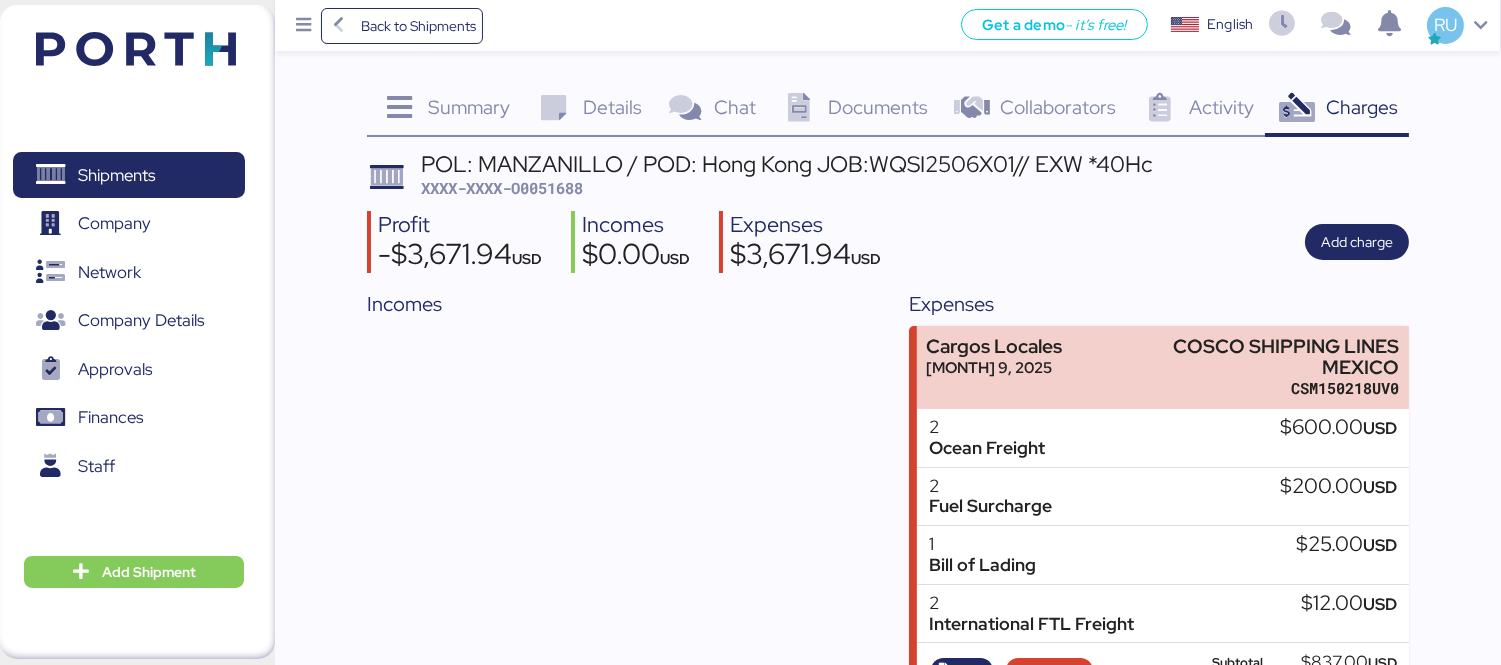 click at bounding box center (136, 49) 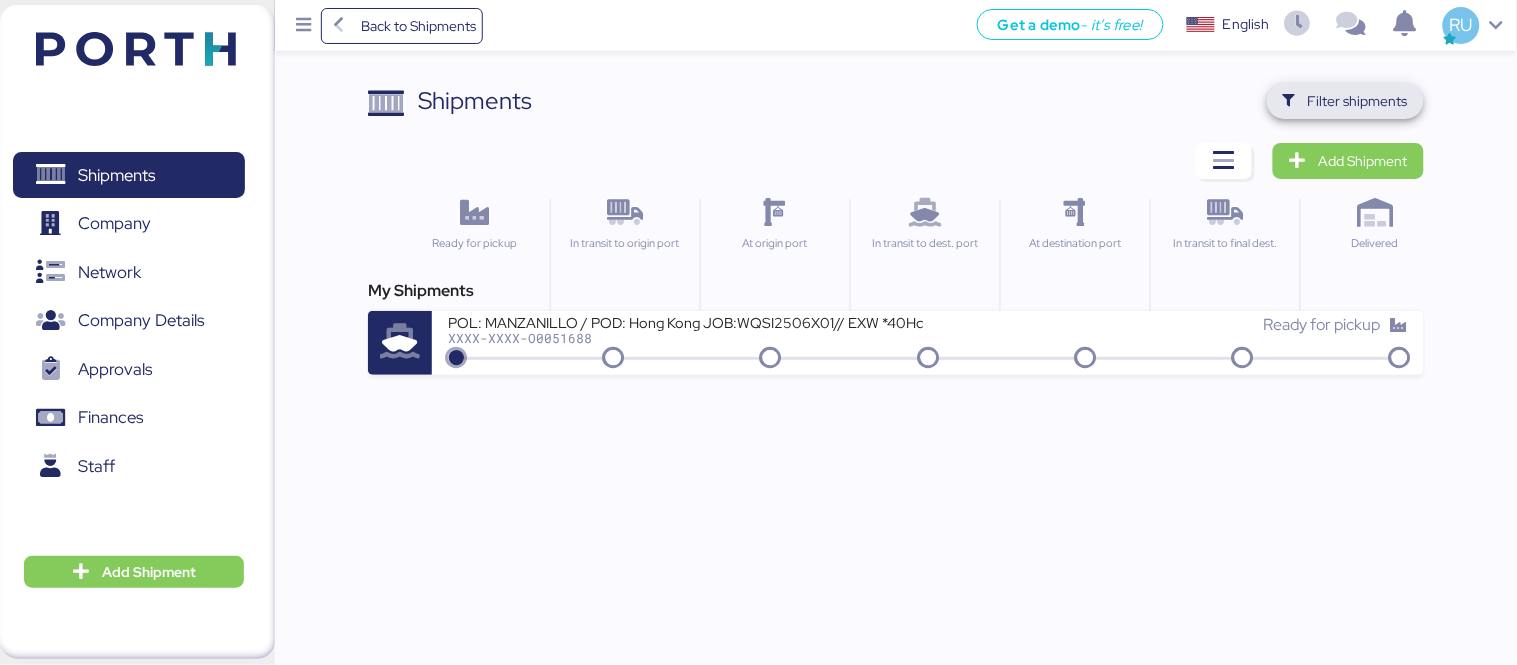click on "Filter shipments" at bounding box center (1358, 101) 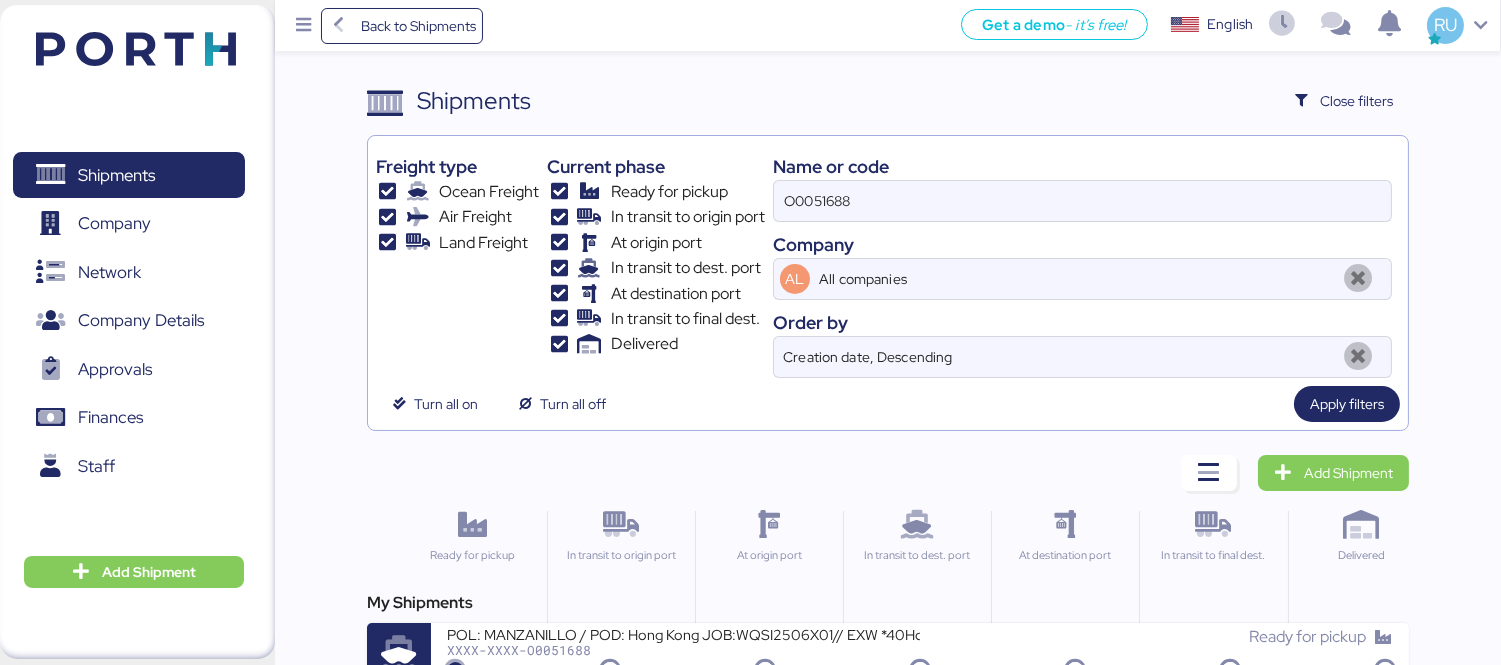 click on "Name or code O0051688 Company AL All companies   Order by Creation date, Descending" at bounding box center (1082, 261) 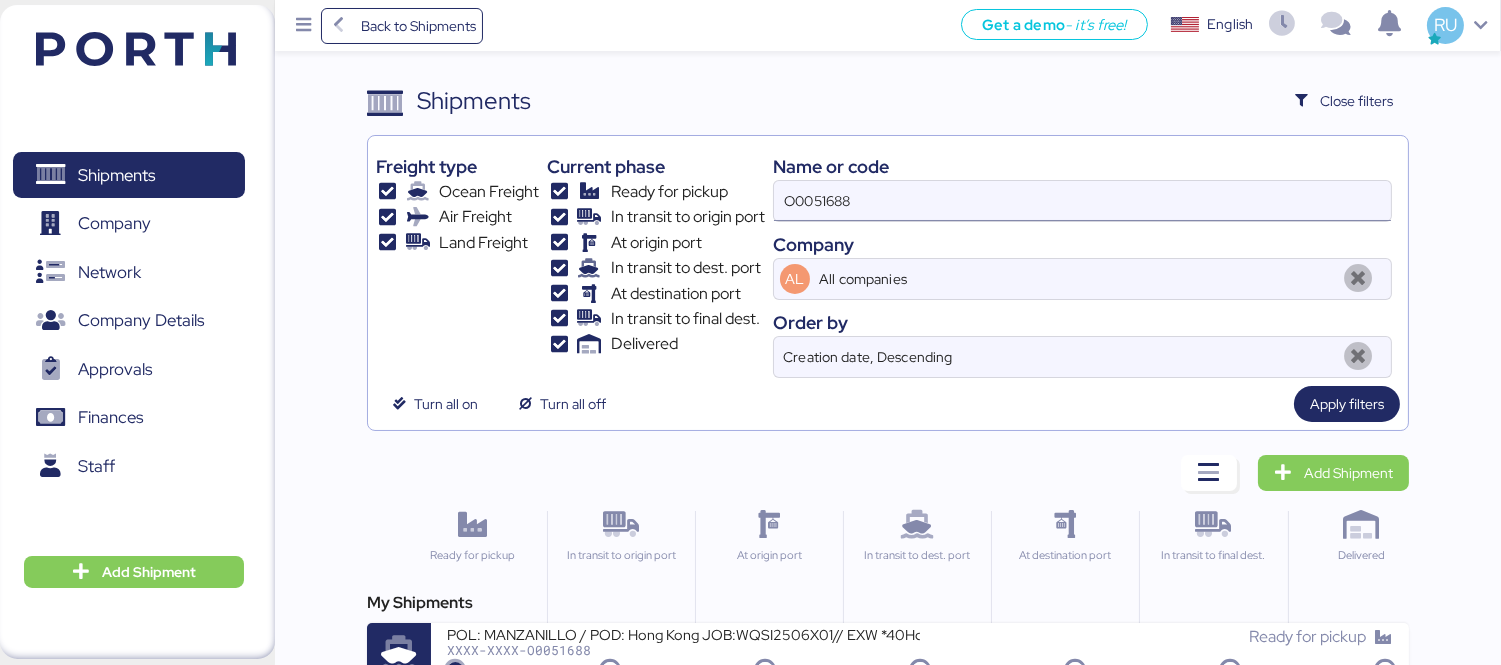 click on "O0051688" at bounding box center [1082, 201] 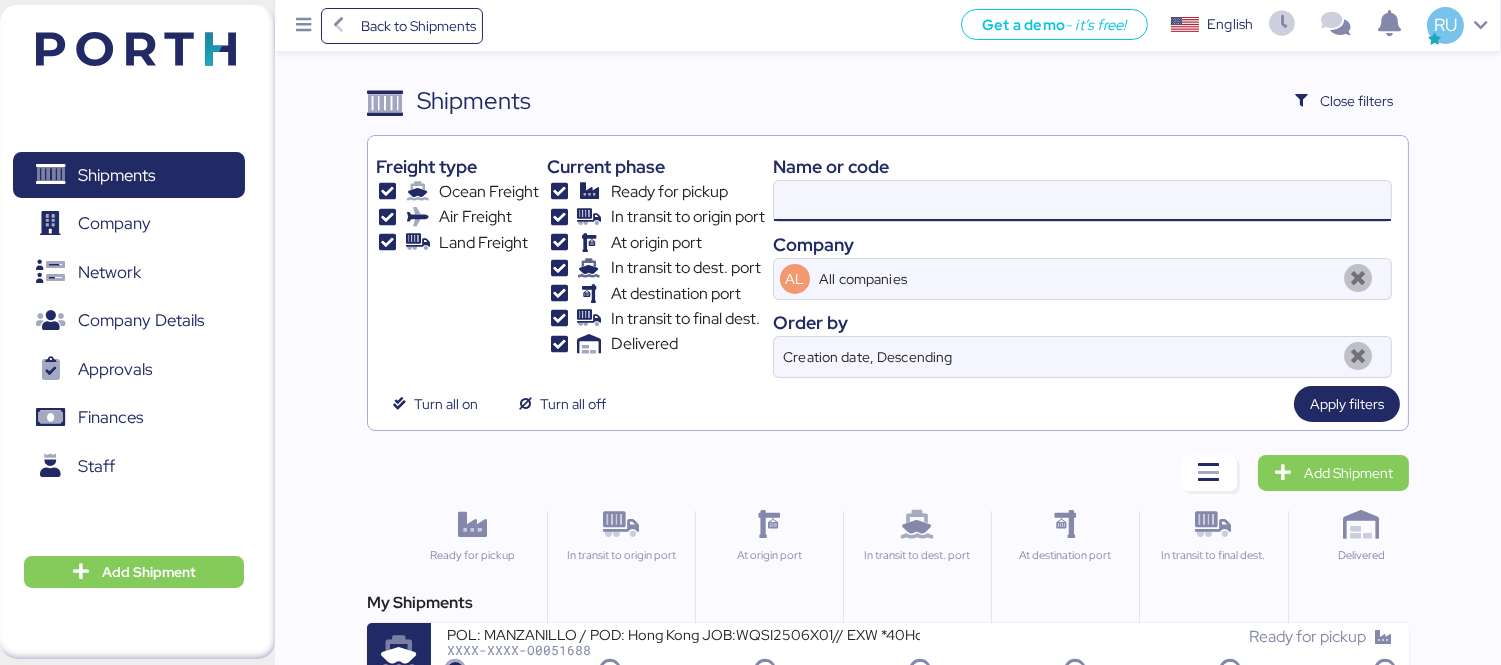 paste on "WQSE2505X16" 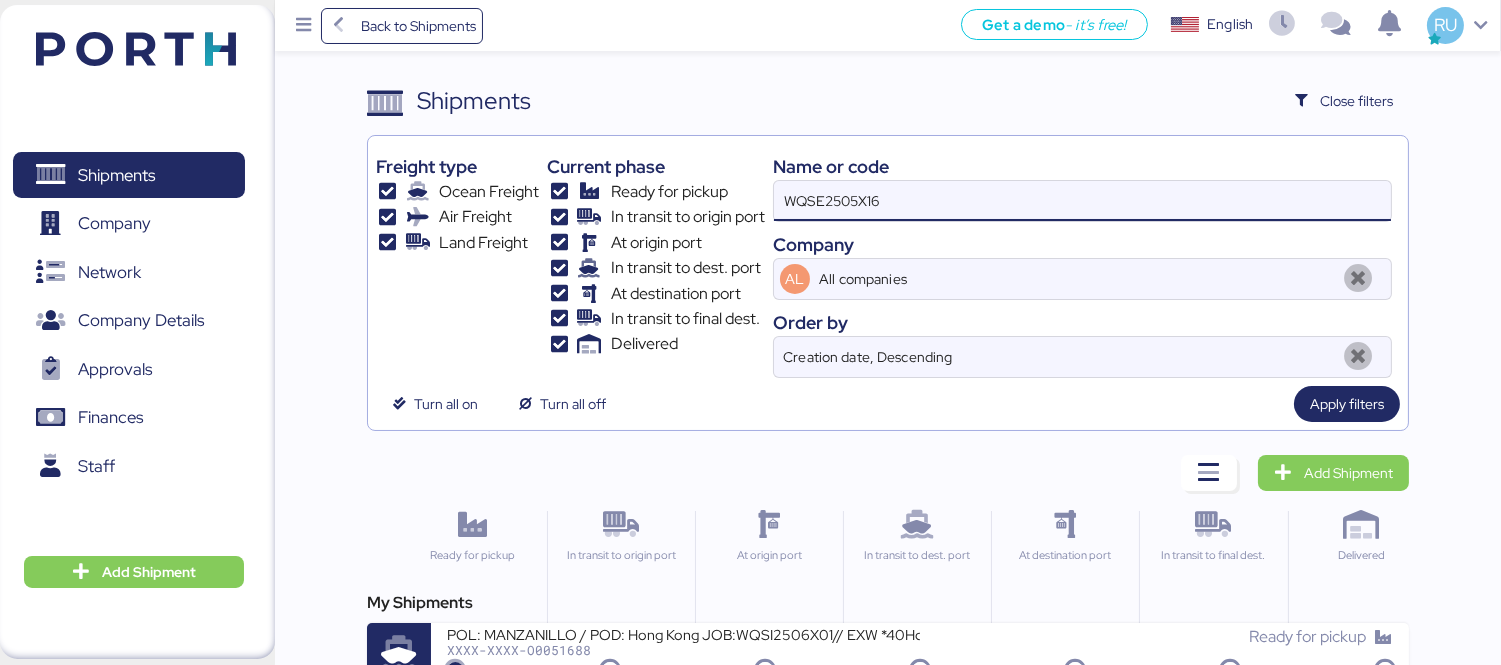 click on "WQSE2505X16" at bounding box center [1082, 201] 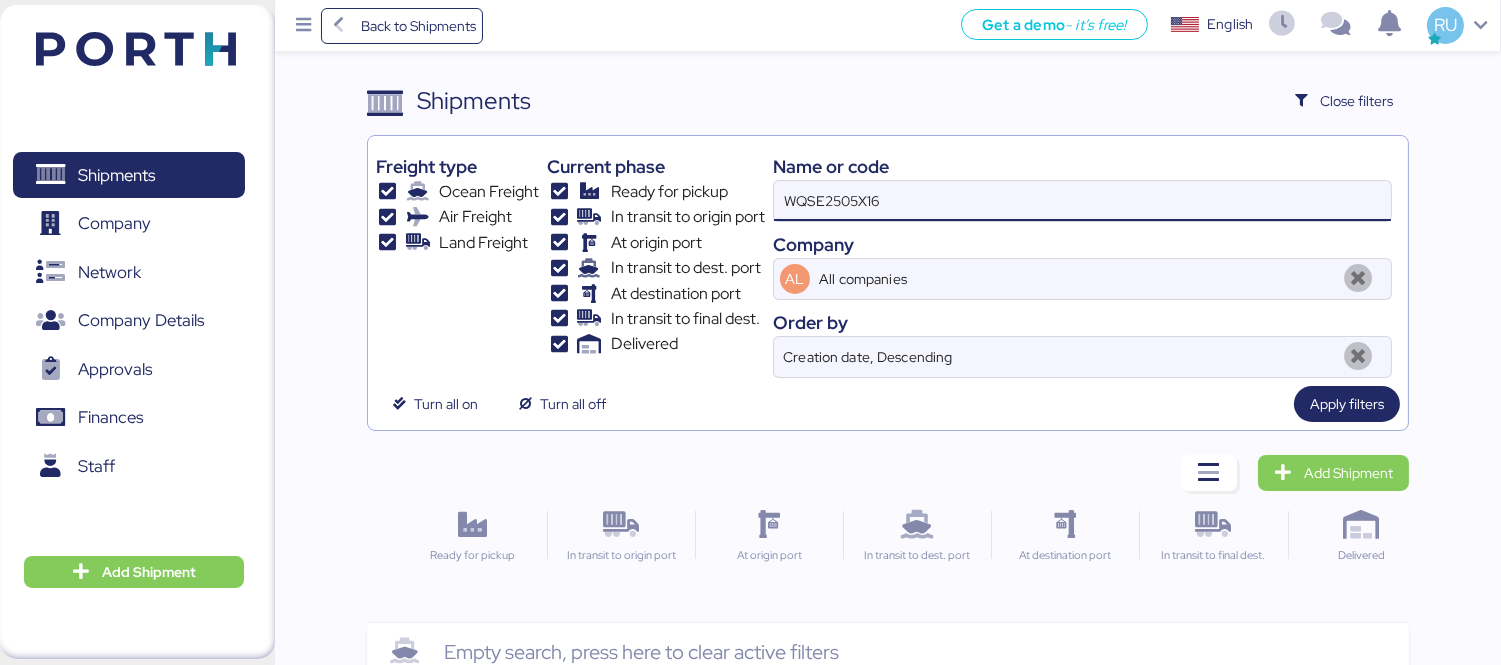 type on "WQSE2505X16" 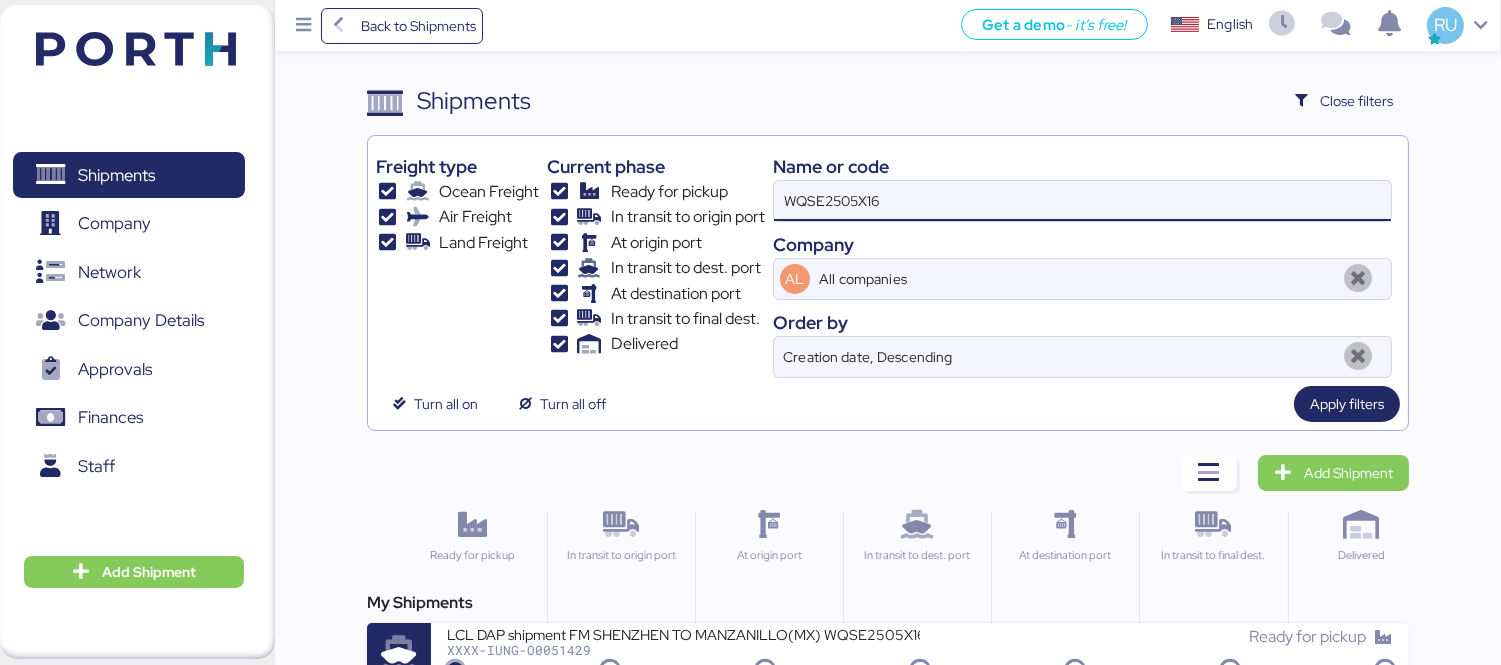 scroll, scrollTop: 37, scrollLeft: 0, axis: vertical 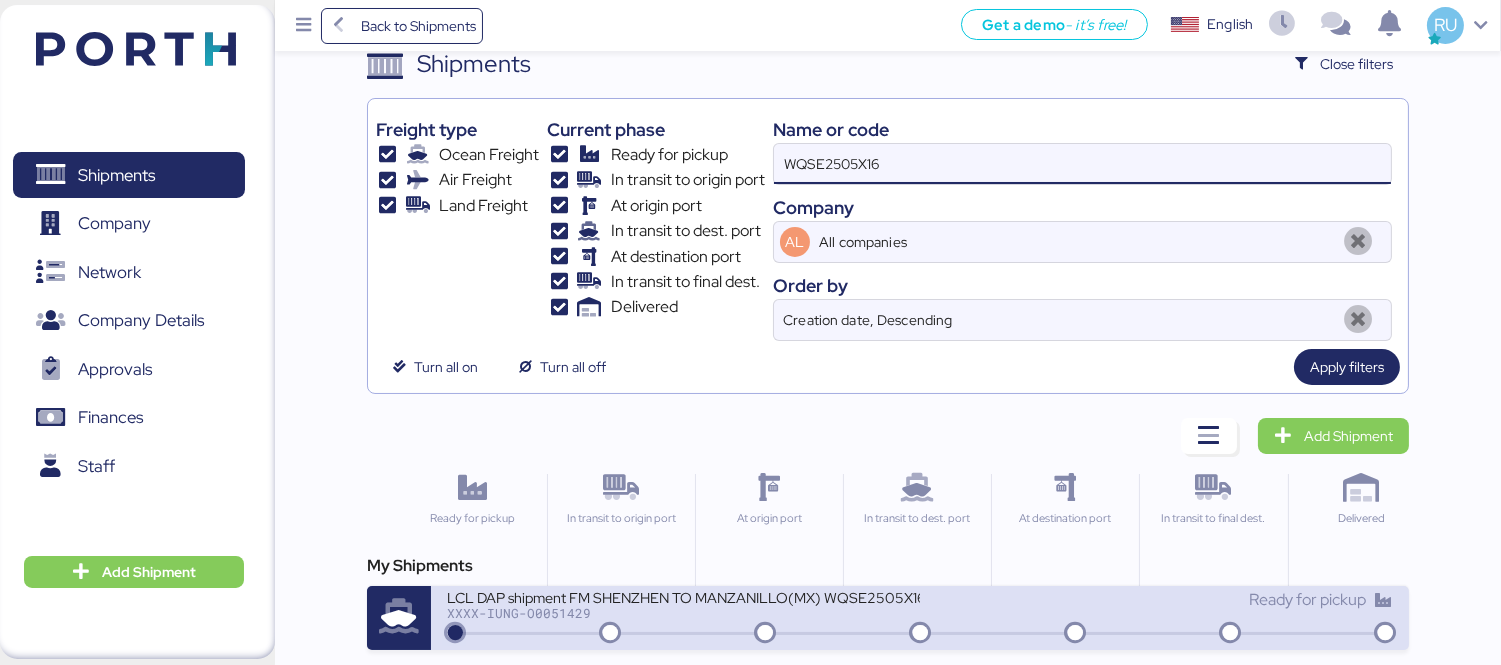 click on "XXXX-IUNG-O0051429" at bounding box center (683, 613) 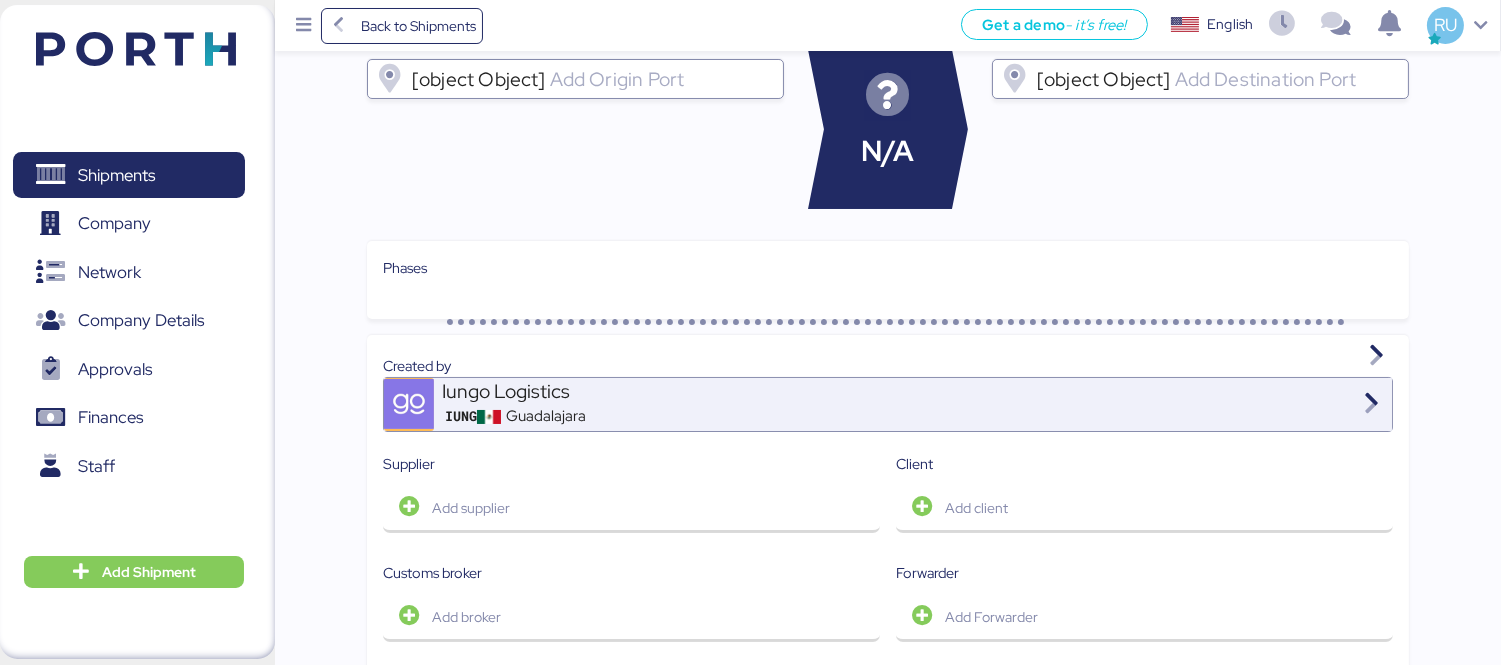 scroll, scrollTop: 0, scrollLeft: 0, axis: both 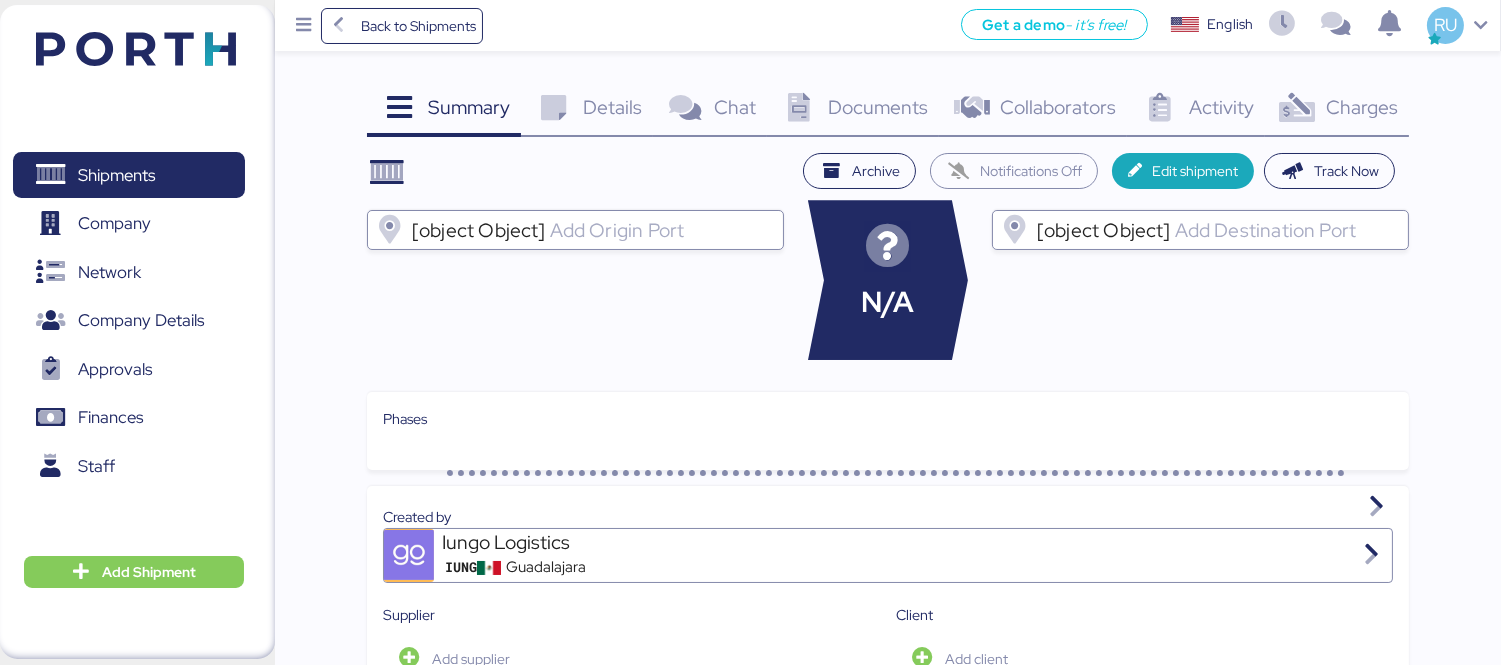 click on "Charges 0" at bounding box center [1337, 110] 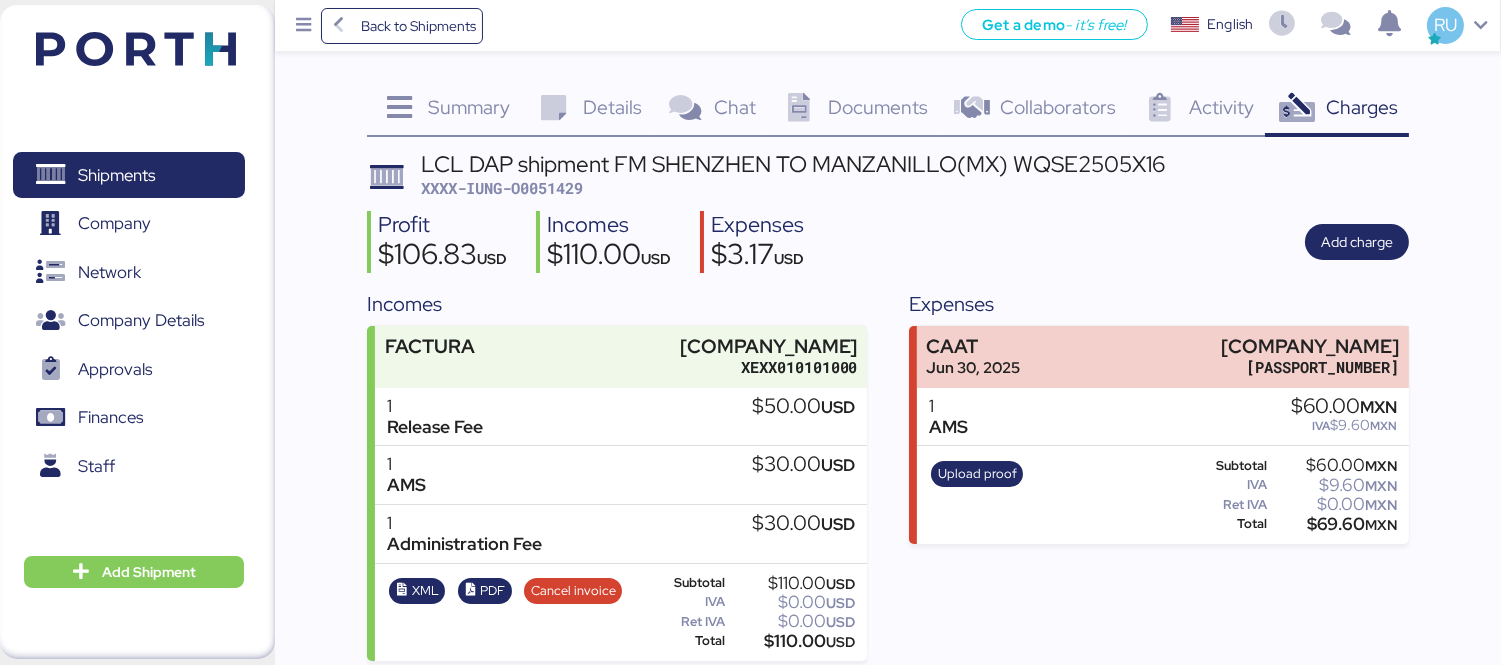 scroll, scrollTop: 32, scrollLeft: 0, axis: vertical 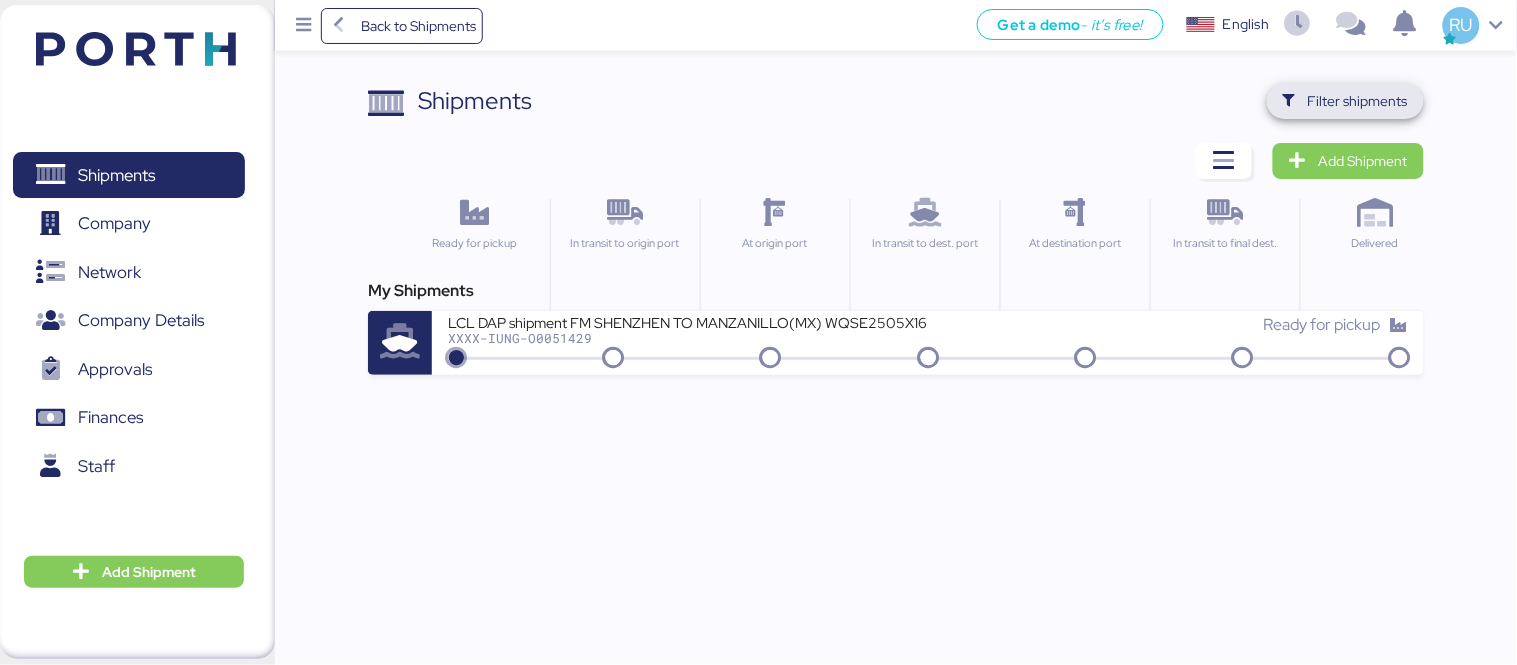 click on "Filter shipments" at bounding box center [1358, 101] 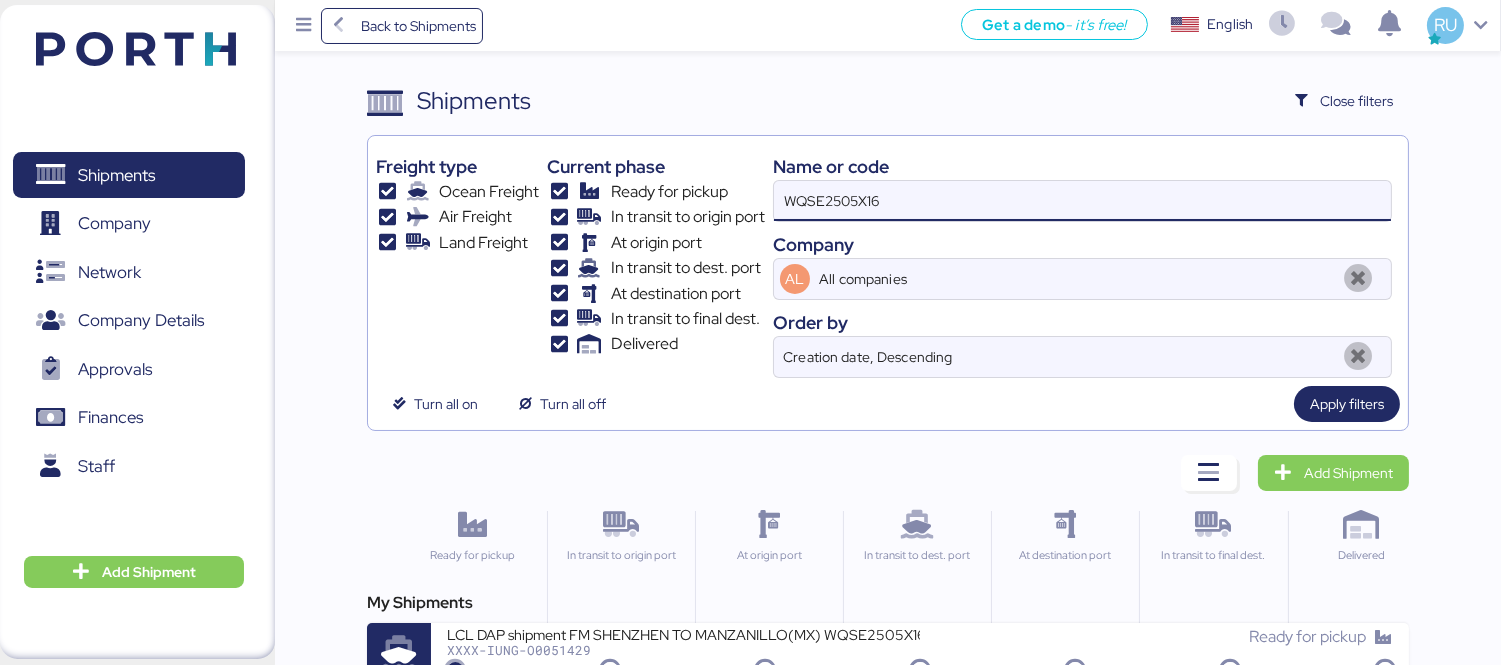 drag, startPoint x: 987, startPoint y: 184, endPoint x: 1004, endPoint y: 194, distance: 19.723083 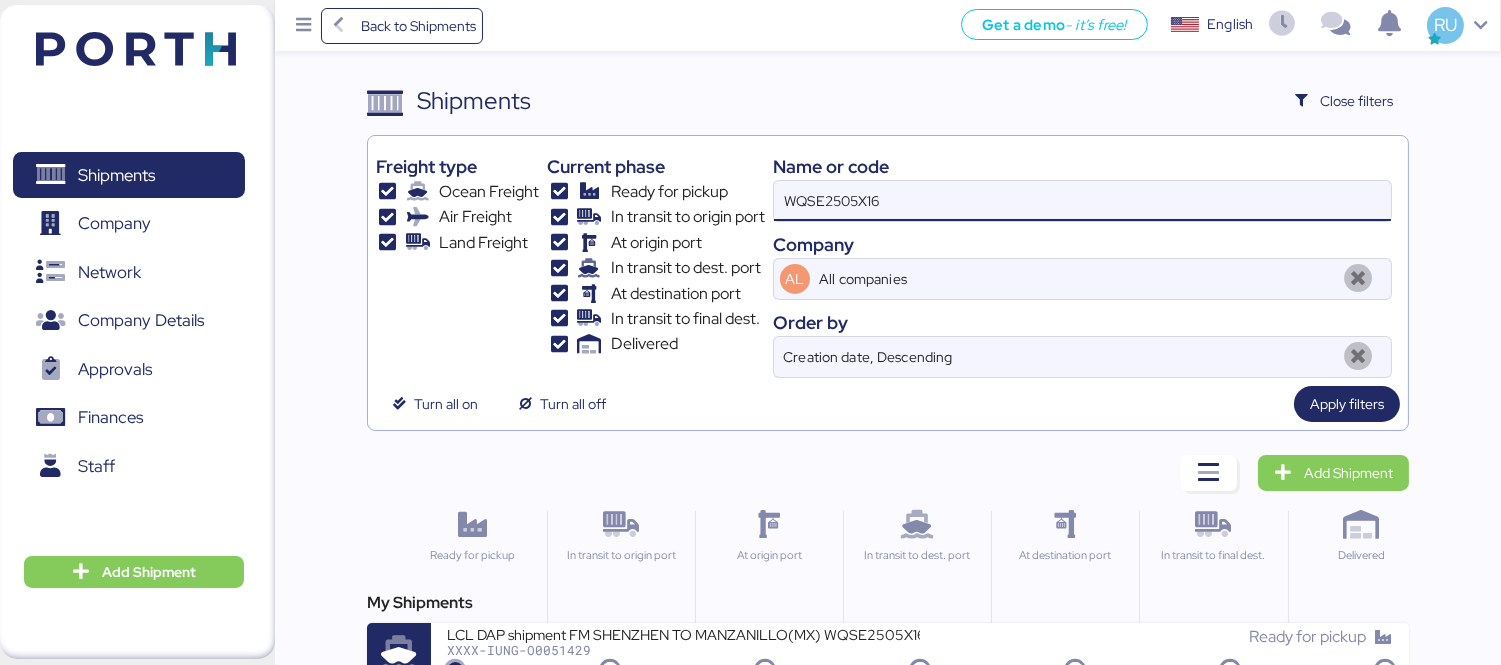 click on "WQSE2505X16" at bounding box center [1082, 201] 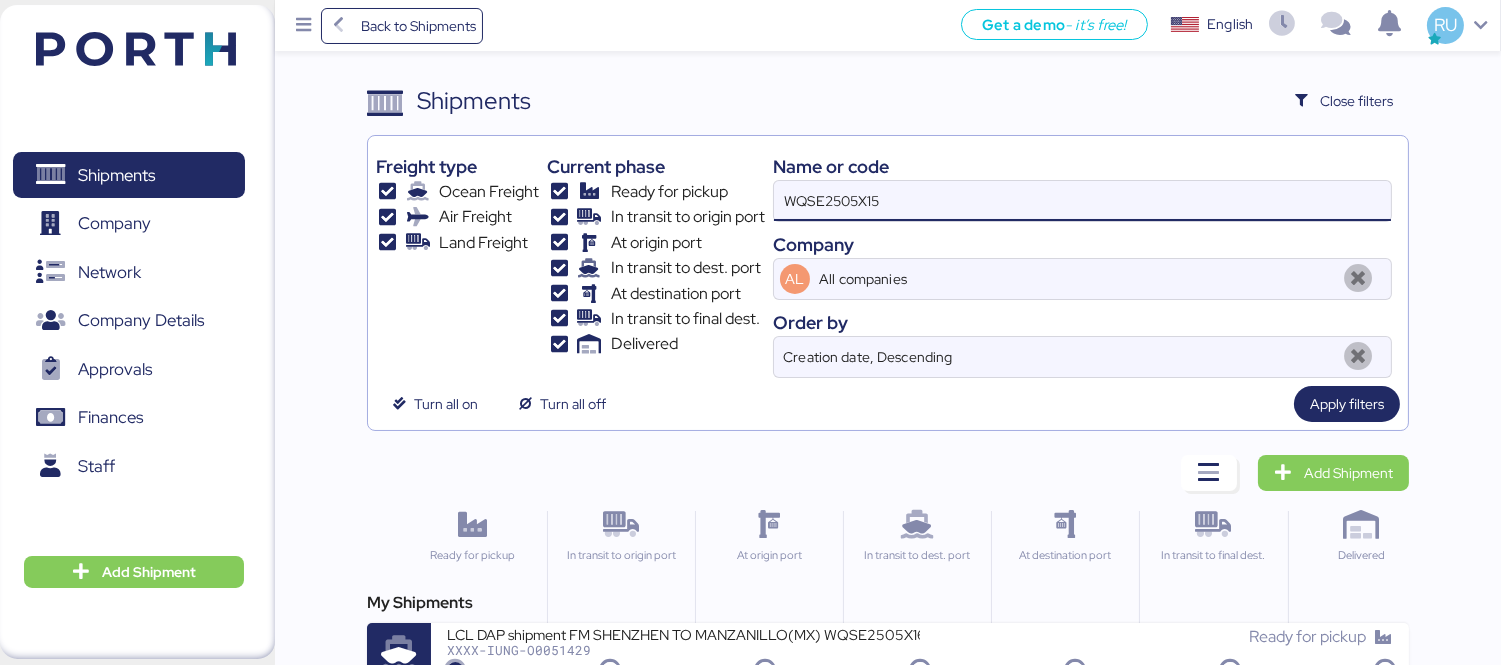 type on "WQSE2505X15" 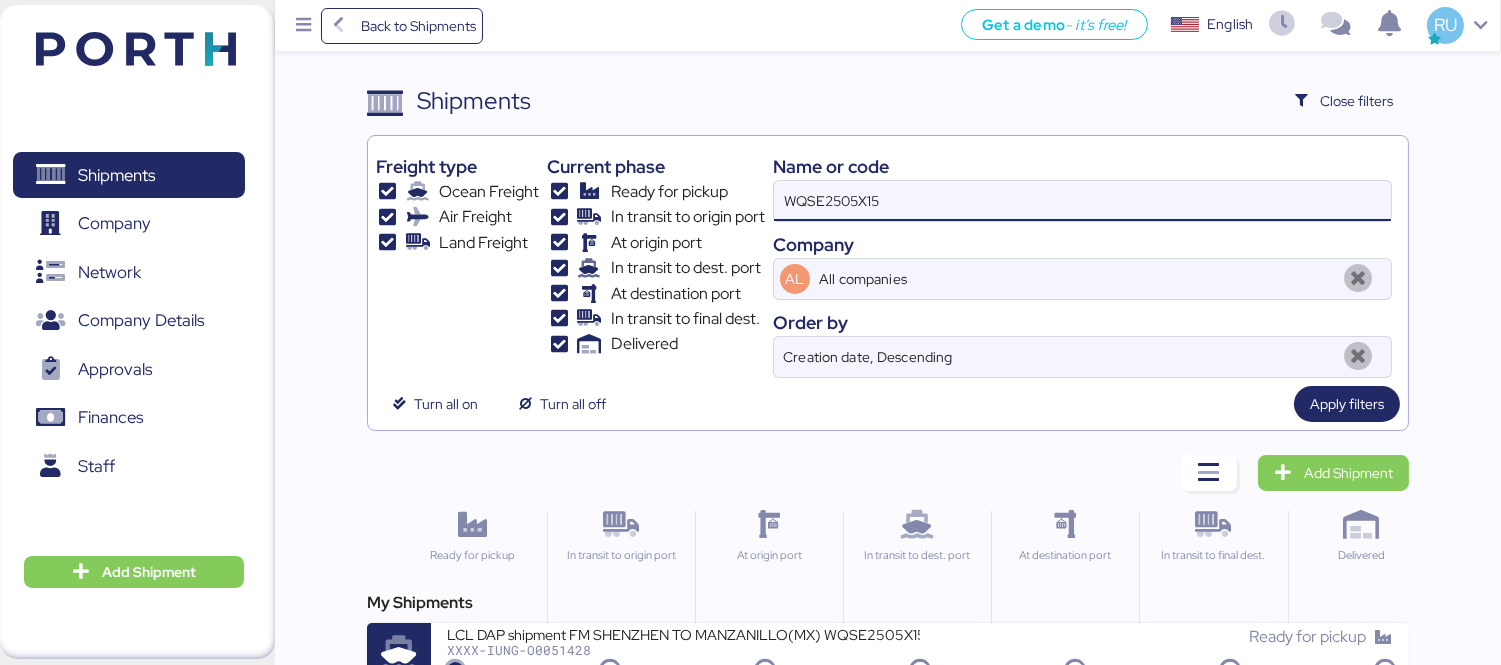 scroll, scrollTop: 37, scrollLeft: 0, axis: vertical 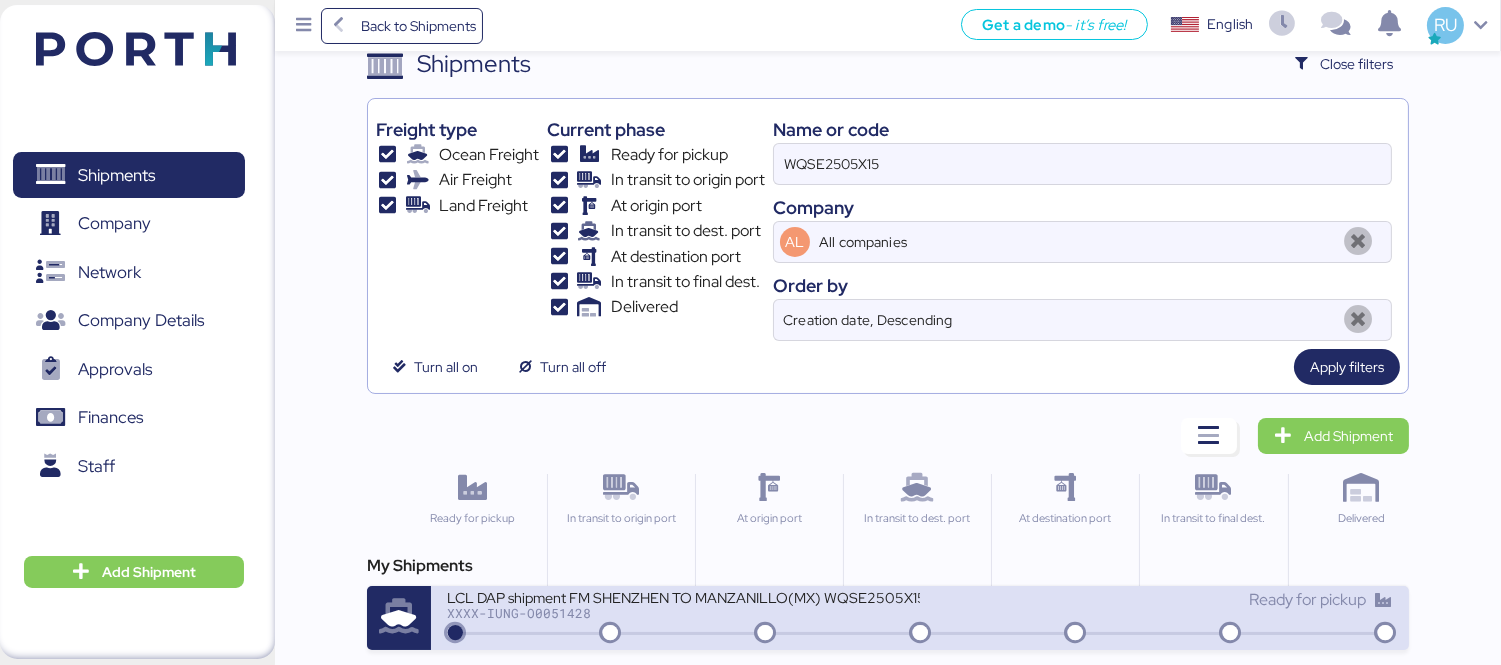 click on "XXXX-IUNG-O0051428" at bounding box center [683, 613] 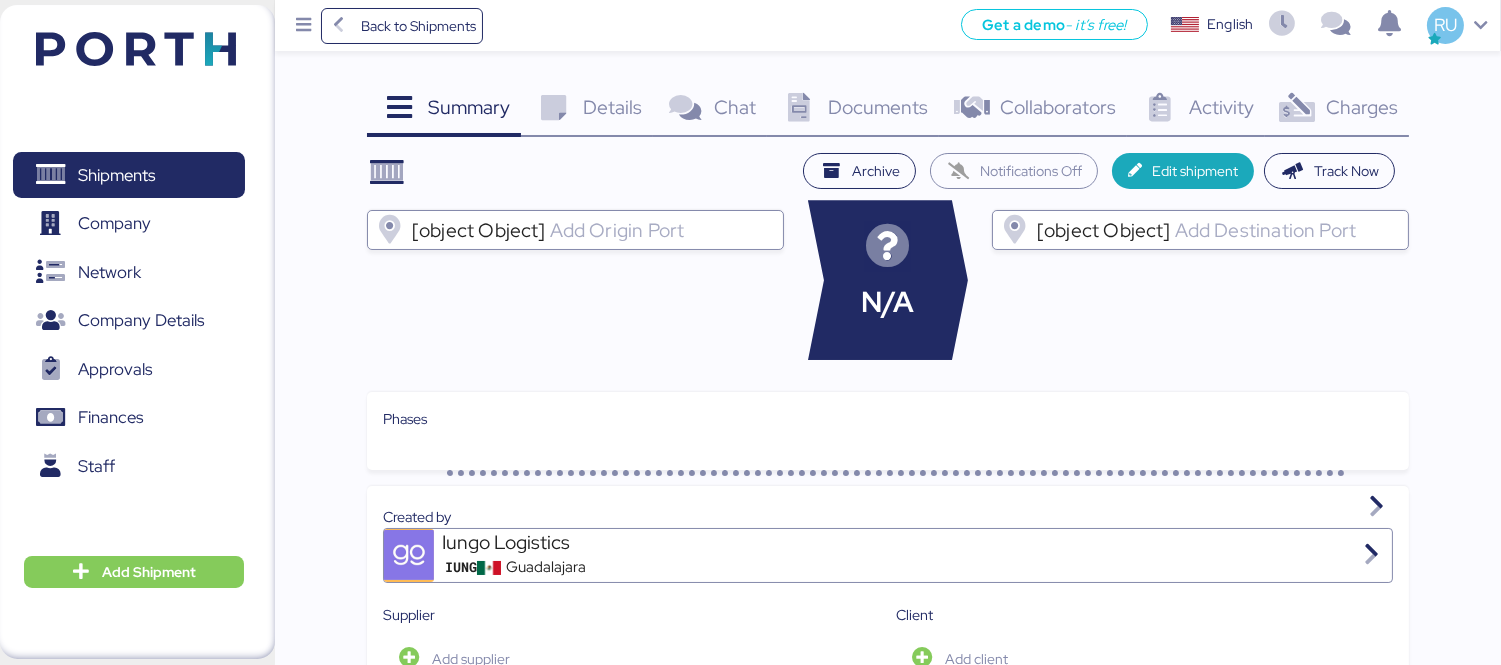 click on "Charges 0" at bounding box center (1337, 110) 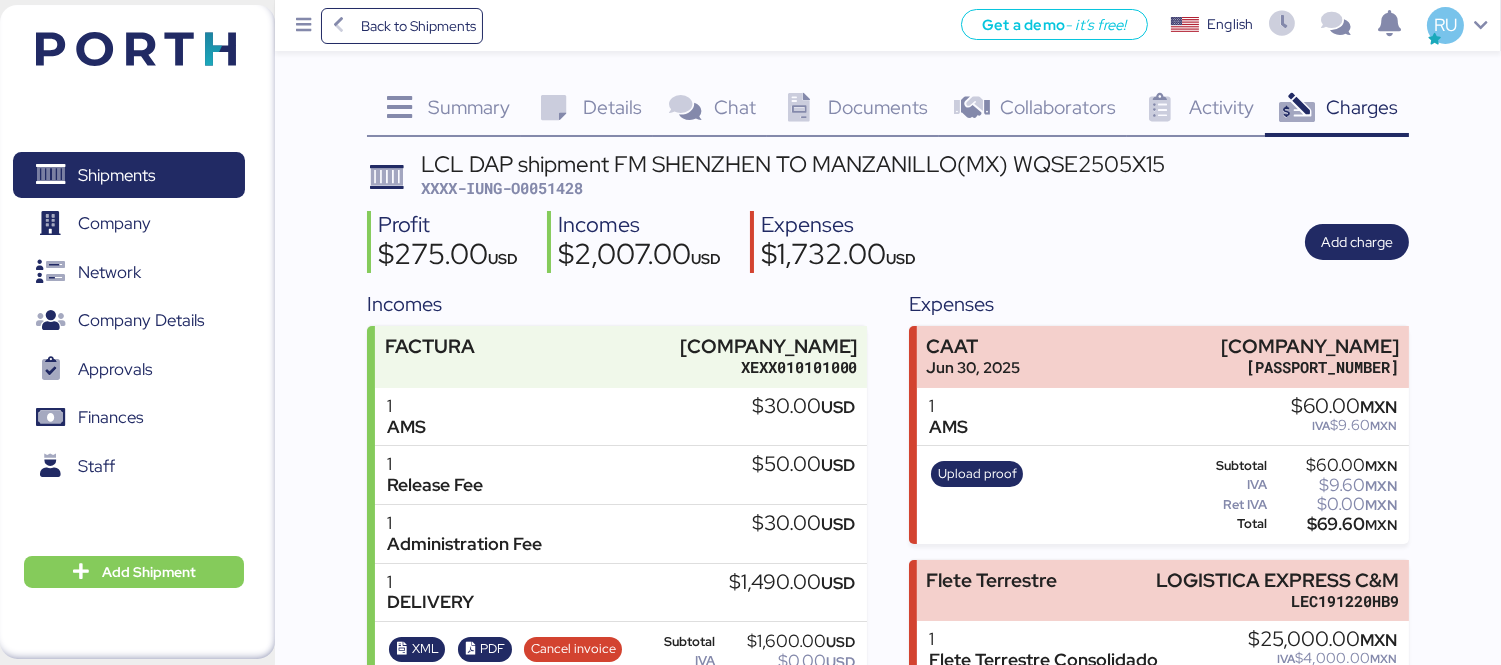scroll, scrollTop: 392, scrollLeft: 0, axis: vertical 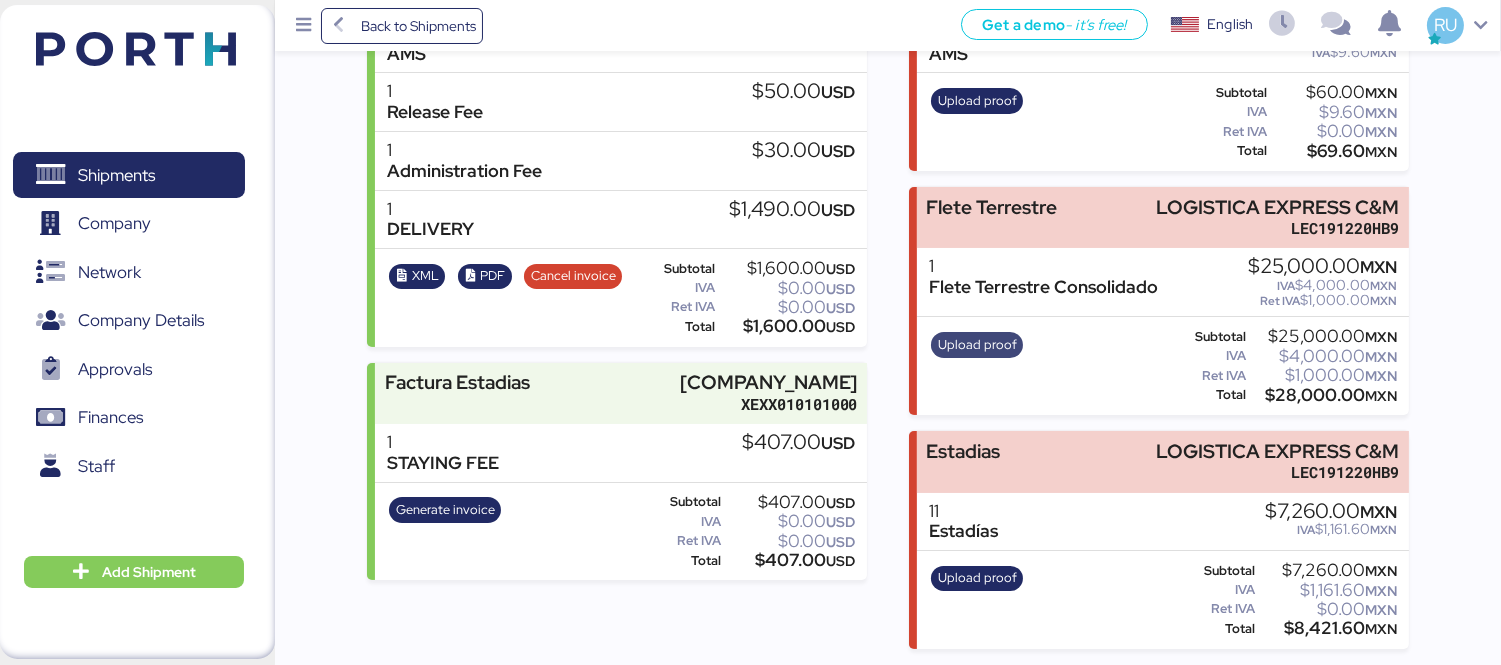 click on "Upload proof" at bounding box center [977, 101] 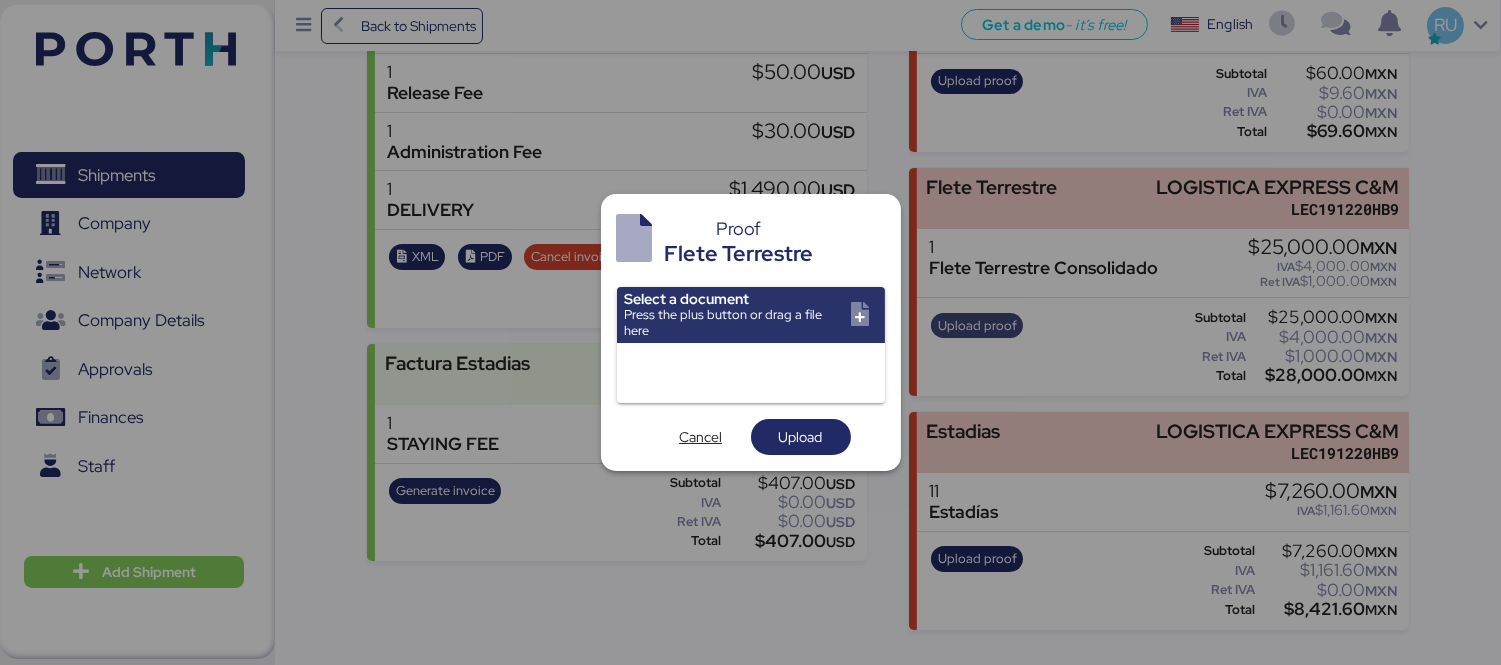 scroll, scrollTop: 0, scrollLeft: 0, axis: both 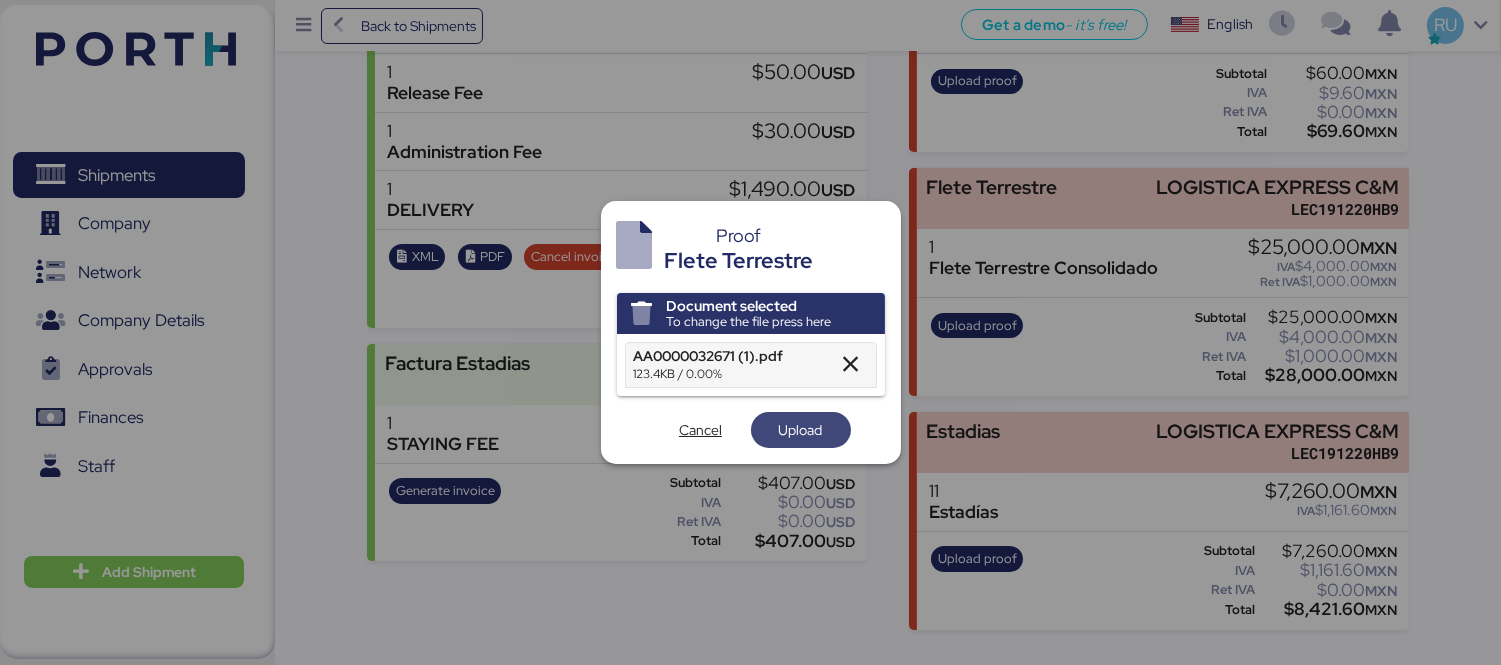 click on "Upload" at bounding box center (801, 430) 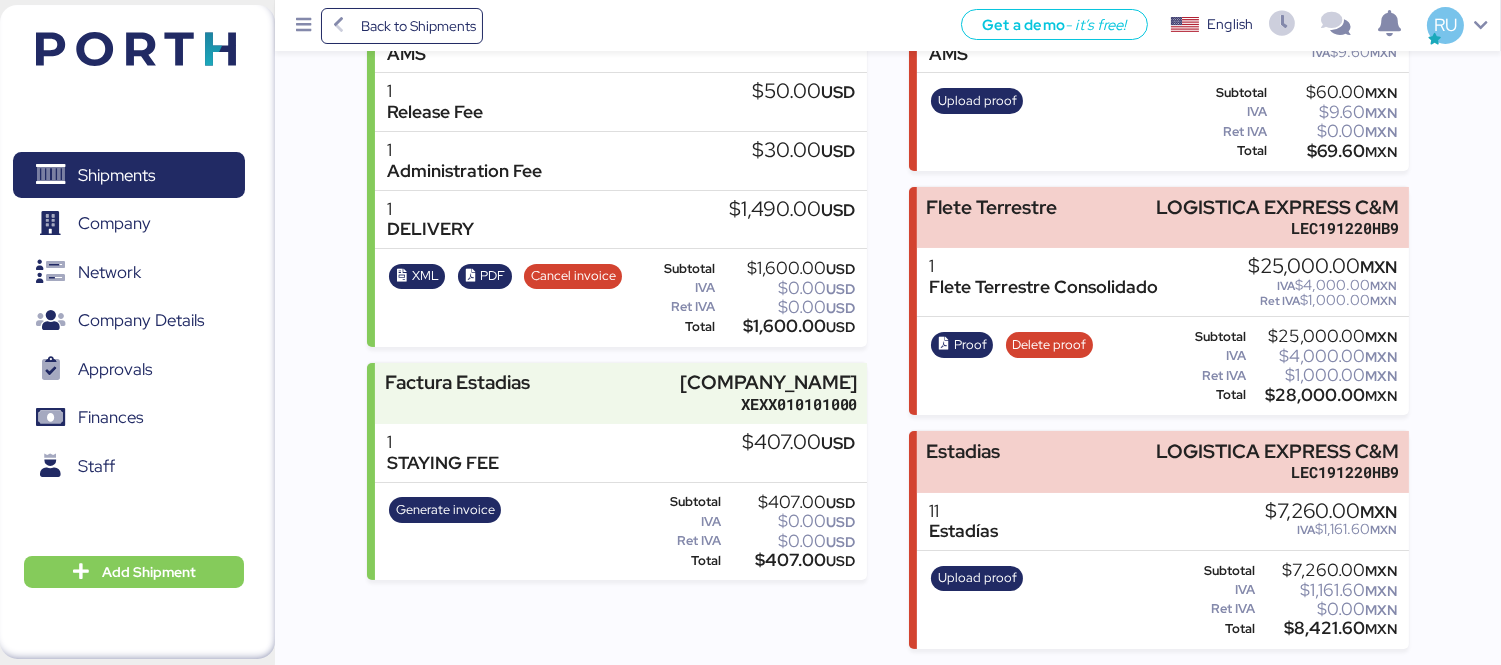 scroll, scrollTop: 0, scrollLeft: 0, axis: both 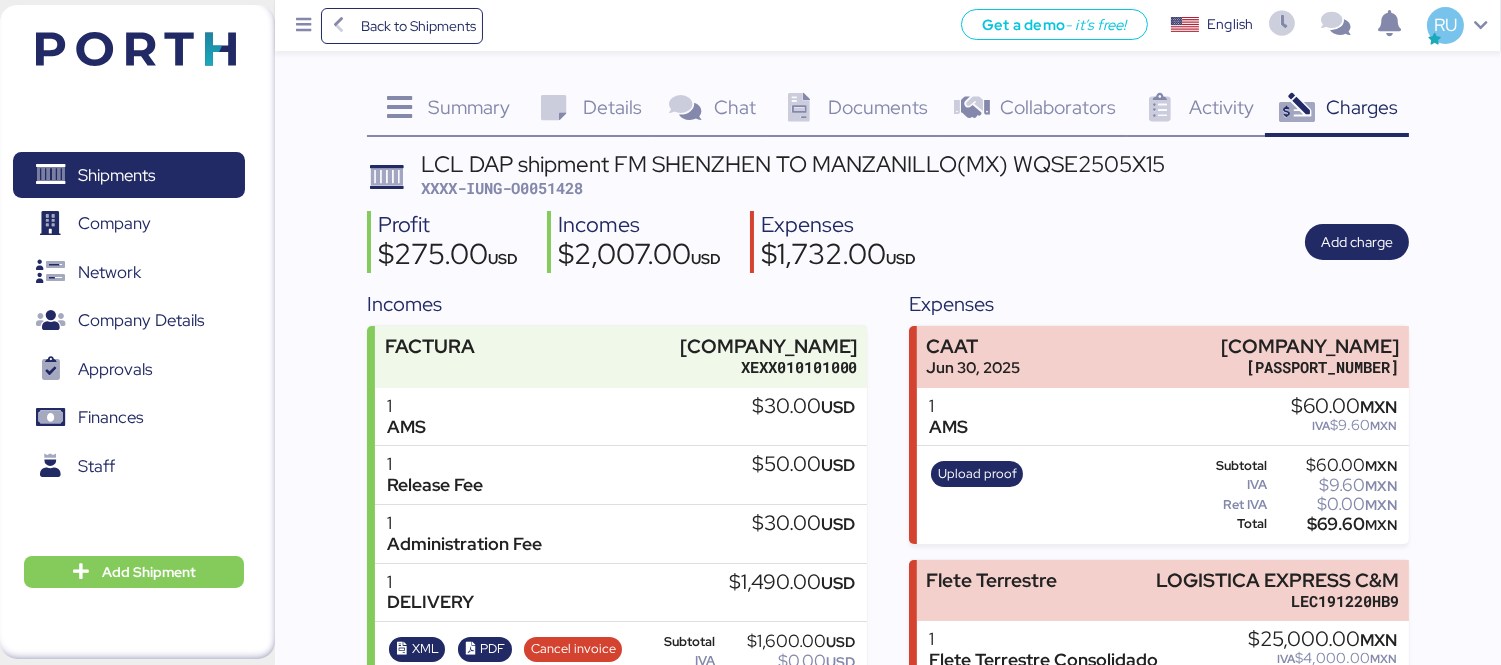 click on "Shipments 0   Company 0   Network 0   Company Details 0   Approvals 0   Finances 0   Staff 0   Add Shipment" at bounding box center (137, 332) 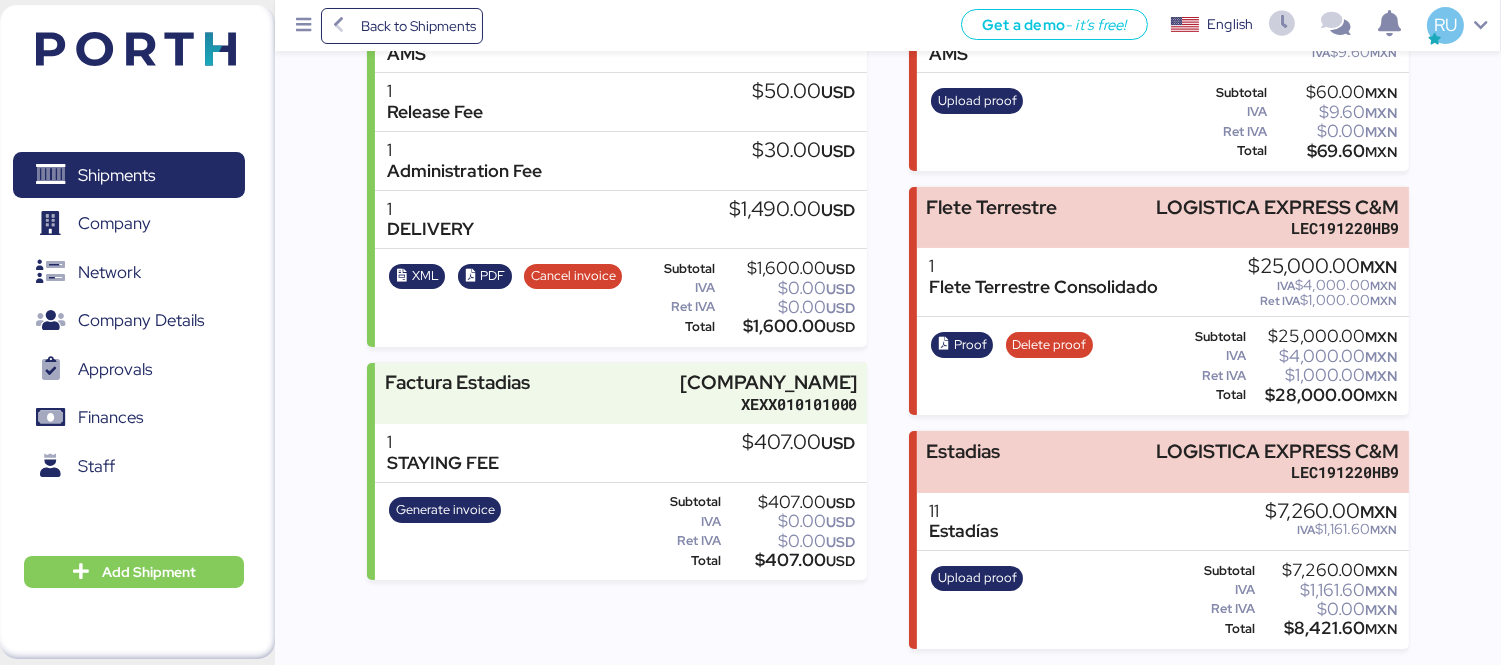 scroll, scrollTop: 0, scrollLeft: 0, axis: both 